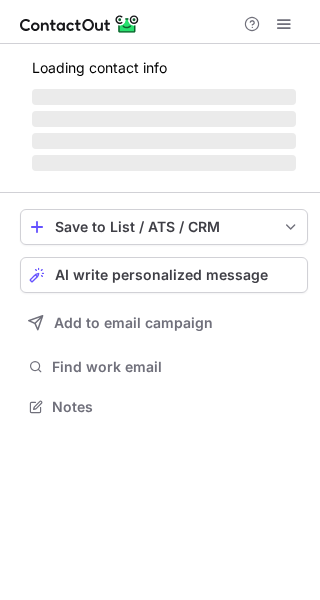 scroll, scrollTop: 0, scrollLeft: 0, axis: both 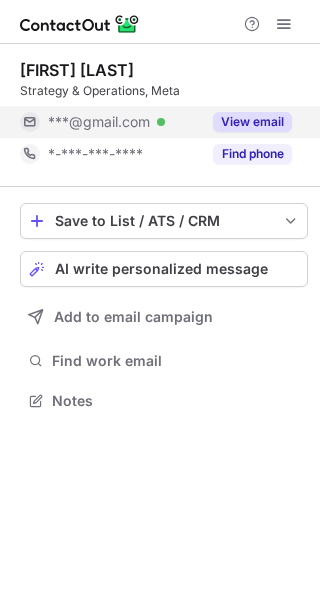 click on "View email" at bounding box center [252, 122] 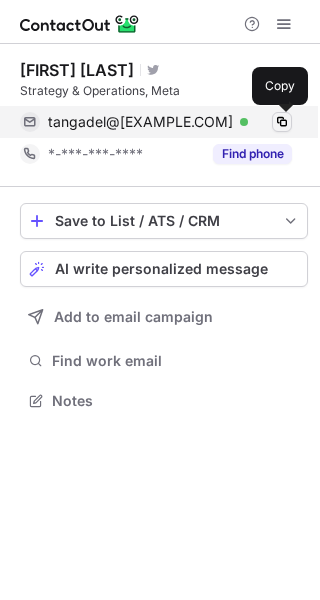click at bounding box center (282, 122) 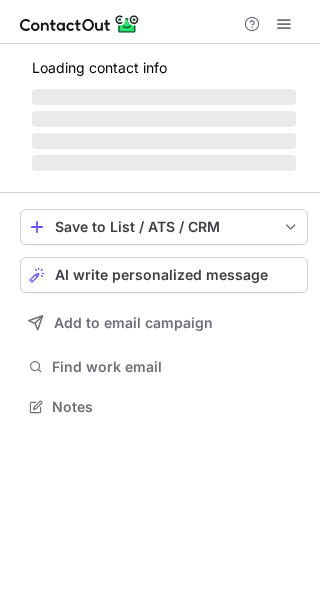 scroll, scrollTop: 0, scrollLeft: 0, axis: both 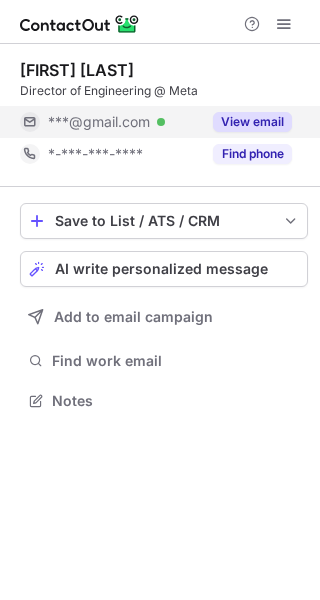 click on "View email" at bounding box center (252, 122) 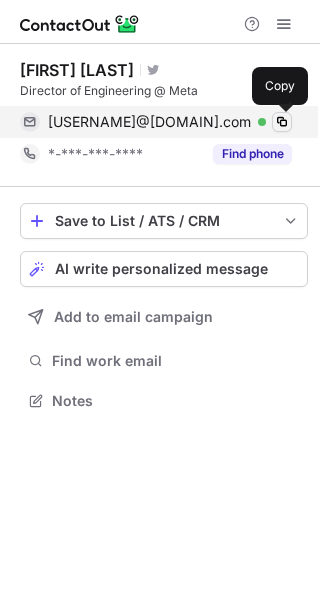 click at bounding box center [282, 122] 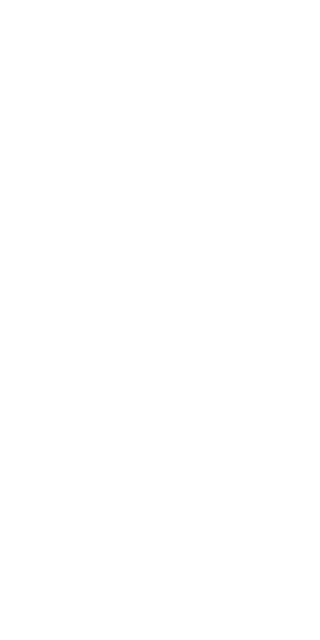 scroll, scrollTop: 0, scrollLeft: 0, axis: both 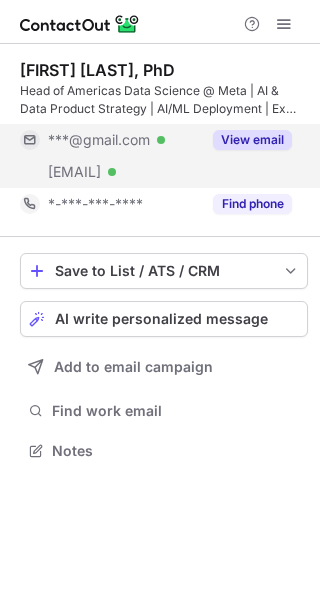 click on "View email" at bounding box center (252, 140) 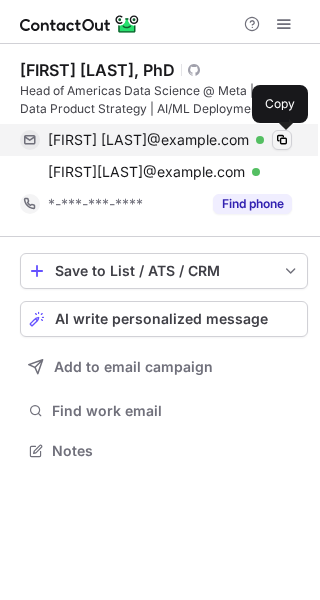 click at bounding box center (282, 140) 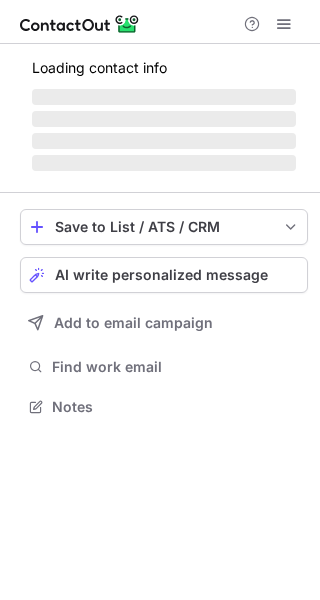 scroll, scrollTop: 0, scrollLeft: 0, axis: both 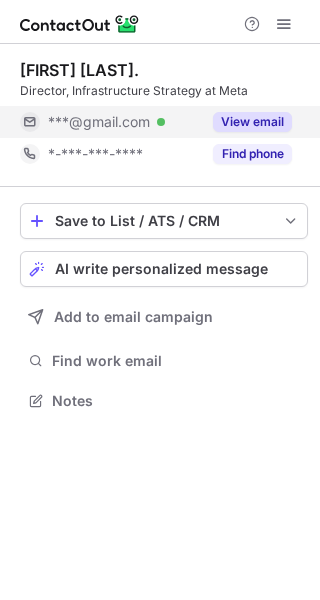 click on "View email" at bounding box center (252, 122) 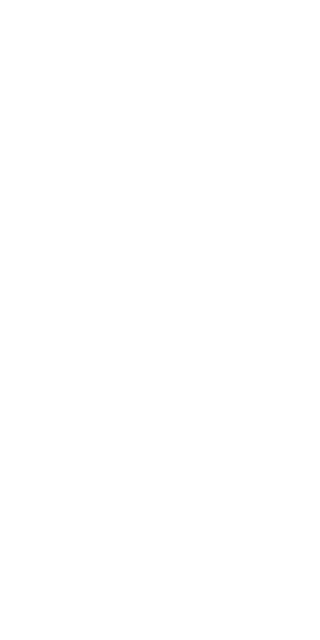 scroll, scrollTop: 0, scrollLeft: 0, axis: both 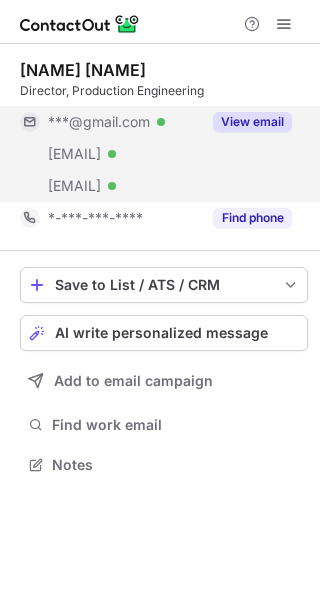 click on "View email" at bounding box center (252, 122) 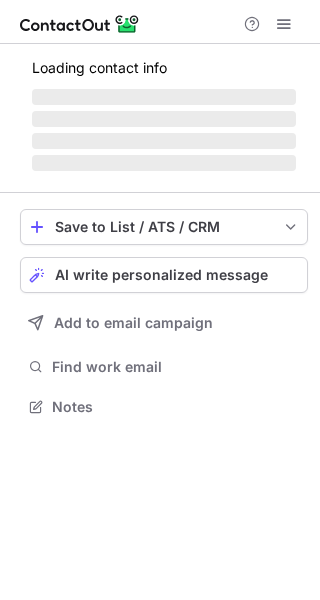 scroll, scrollTop: 0, scrollLeft: 0, axis: both 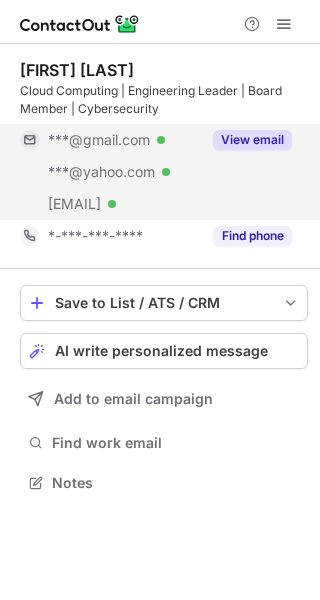 click on "View email" at bounding box center [252, 140] 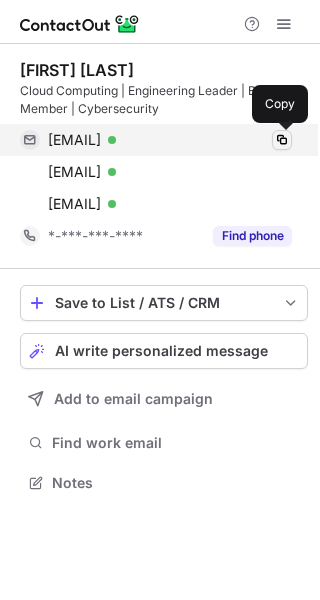 click at bounding box center (282, 140) 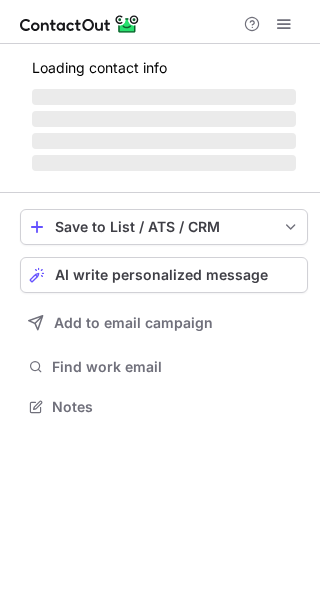 scroll, scrollTop: 0, scrollLeft: 0, axis: both 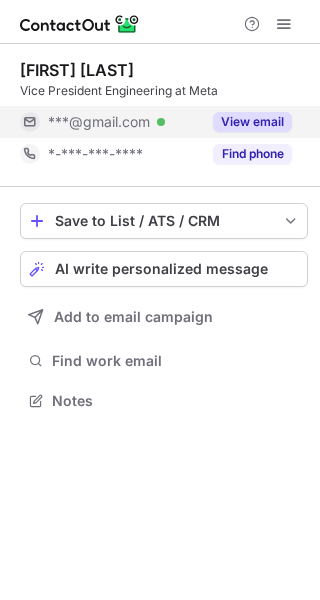 click on "View email" at bounding box center [252, 122] 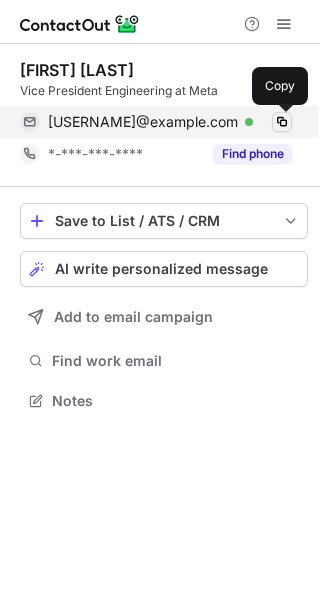 click at bounding box center [282, 122] 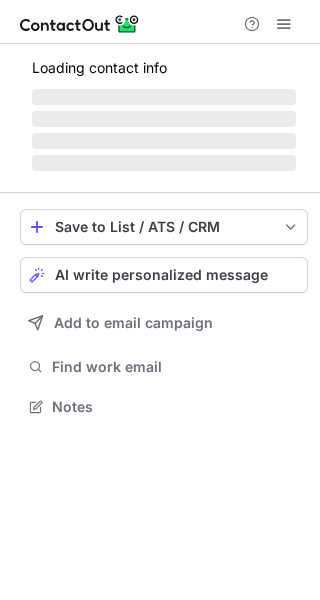 scroll, scrollTop: 0, scrollLeft: 0, axis: both 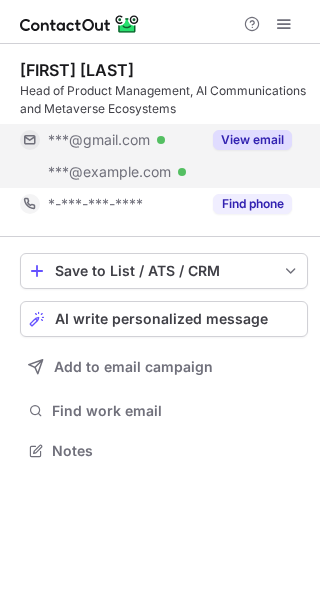 click on "View email" at bounding box center [252, 140] 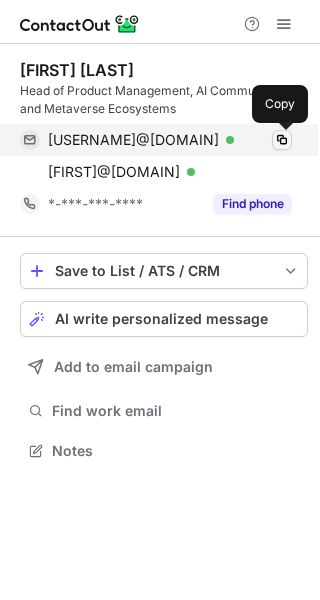 click at bounding box center [282, 140] 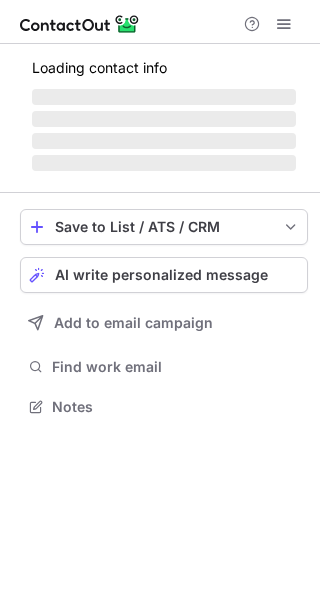scroll, scrollTop: 0, scrollLeft: 0, axis: both 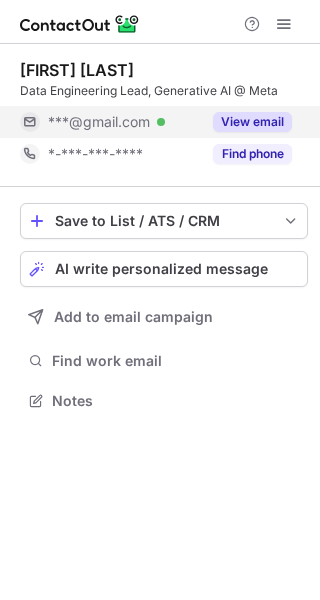 click on "View email" at bounding box center [252, 122] 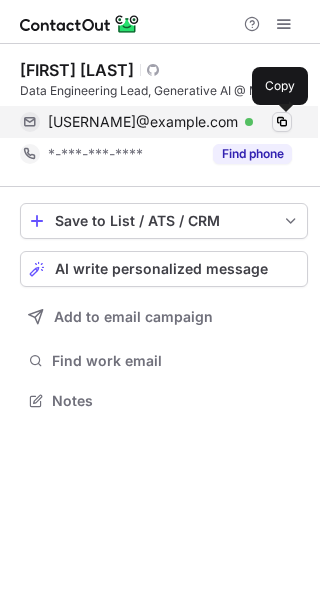 click at bounding box center (282, 122) 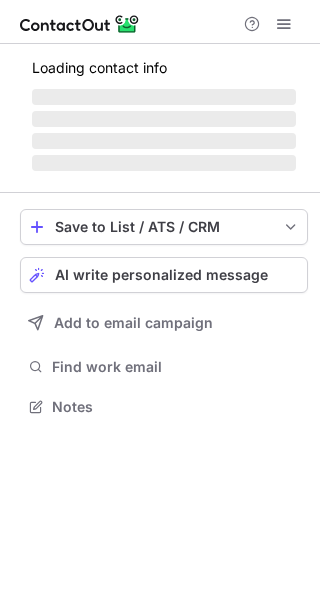 scroll, scrollTop: 0, scrollLeft: 0, axis: both 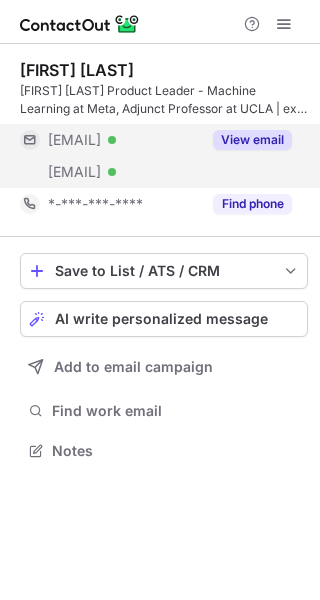 click on "View email" at bounding box center (252, 140) 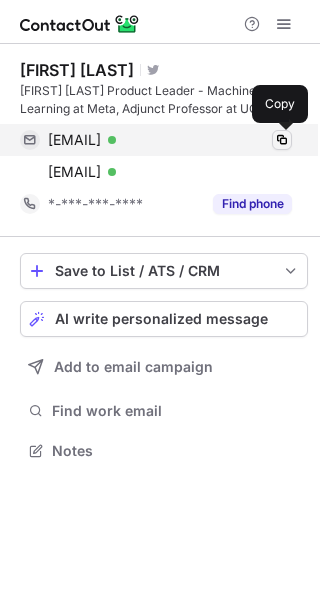 click at bounding box center [282, 140] 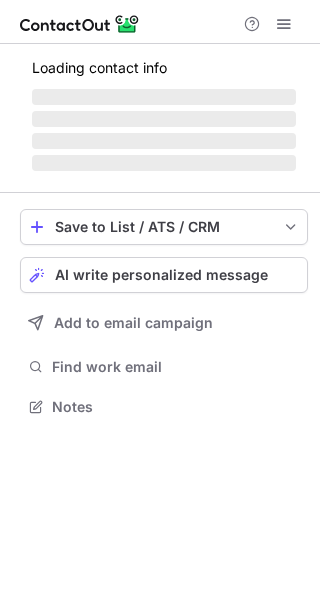scroll, scrollTop: 0, scrollLeft: 0, axis: both 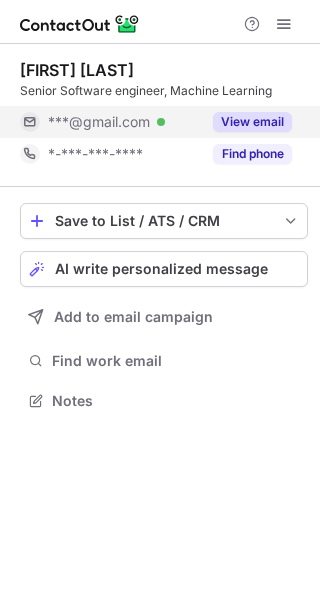 click on "View email" at bounding box center [252, 122] 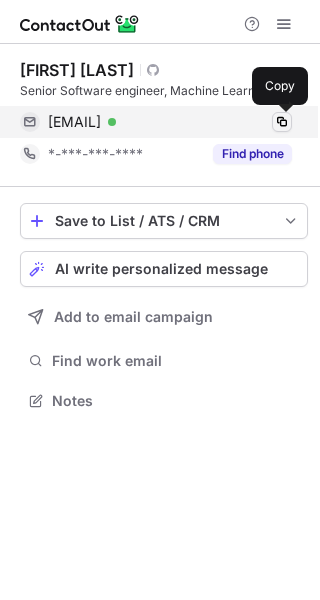 click at bounding box center (282, 122) 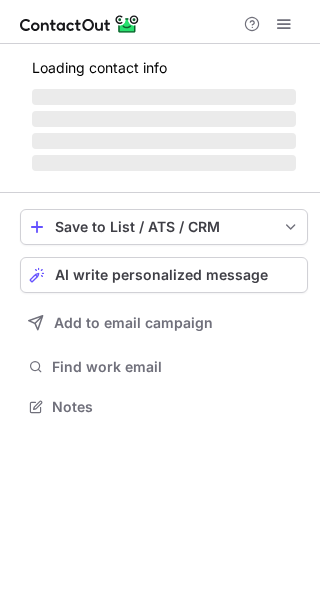 scroll, scrollTop: 0, scrollLeft: 0, axis: both 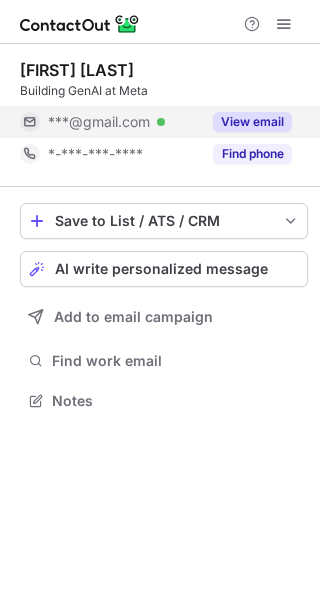 click on "View email" at bounding box center [252, 122] 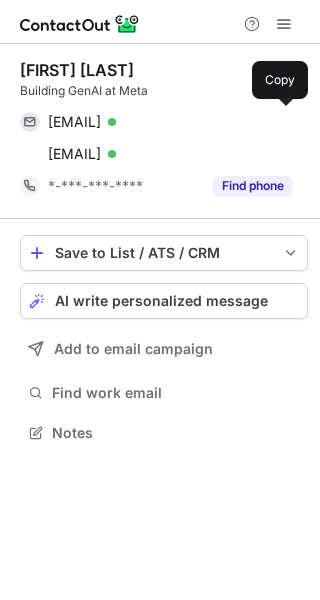 scroll, scrollTop: 10, scrollLeft: 10, axis: both 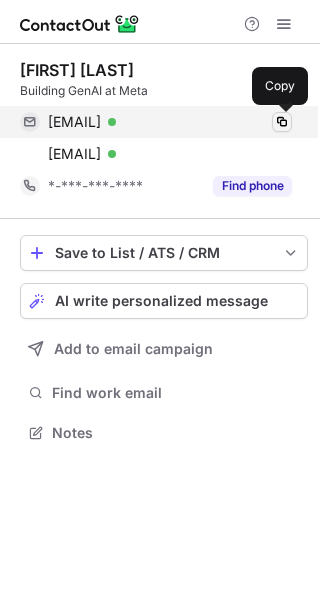 click at bounding box center (282, 122) 